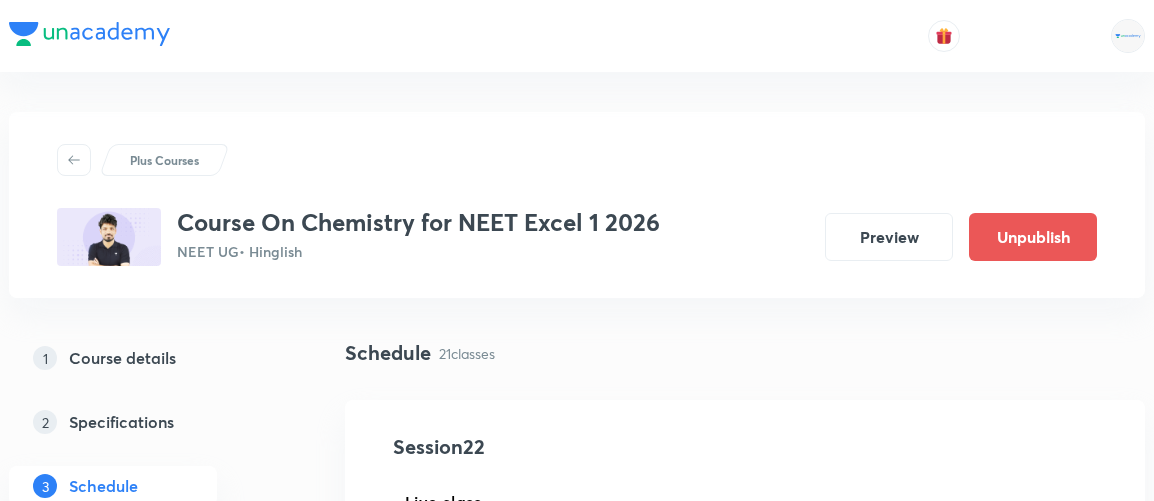 scroll, scrollTop: 4395, scrollLeft: 0, axis: vertical 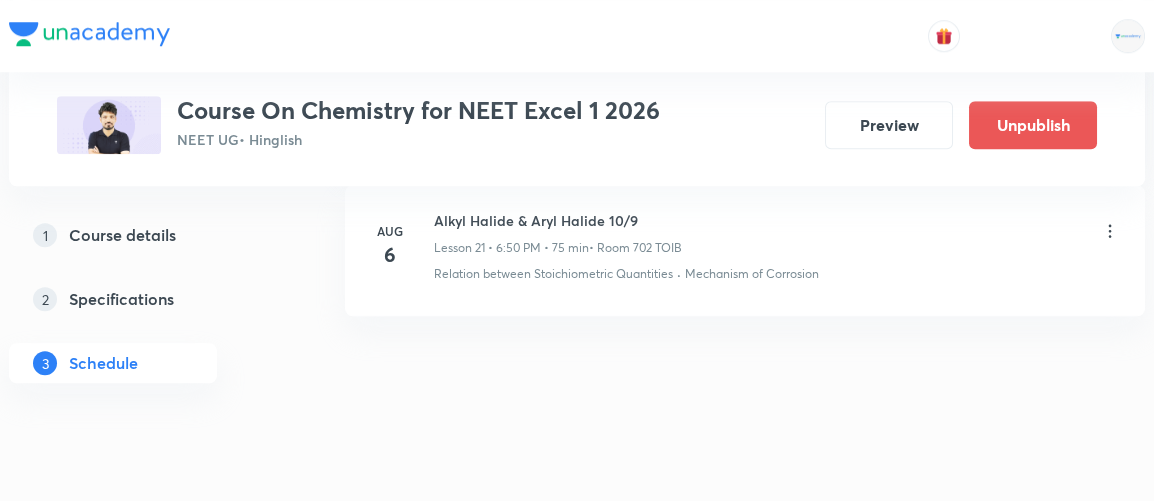 click 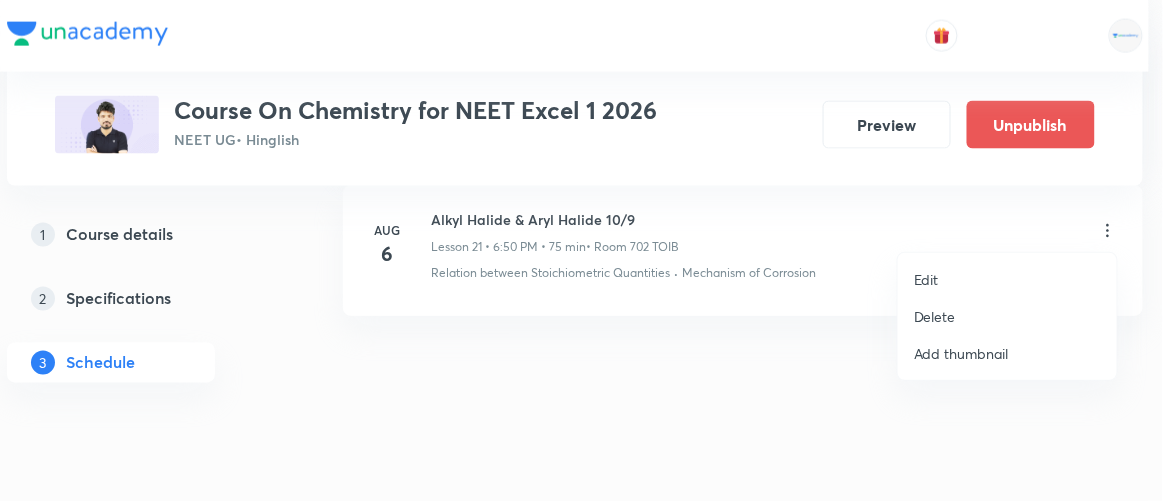 click on "Edit" at bounding box center (926, 279) 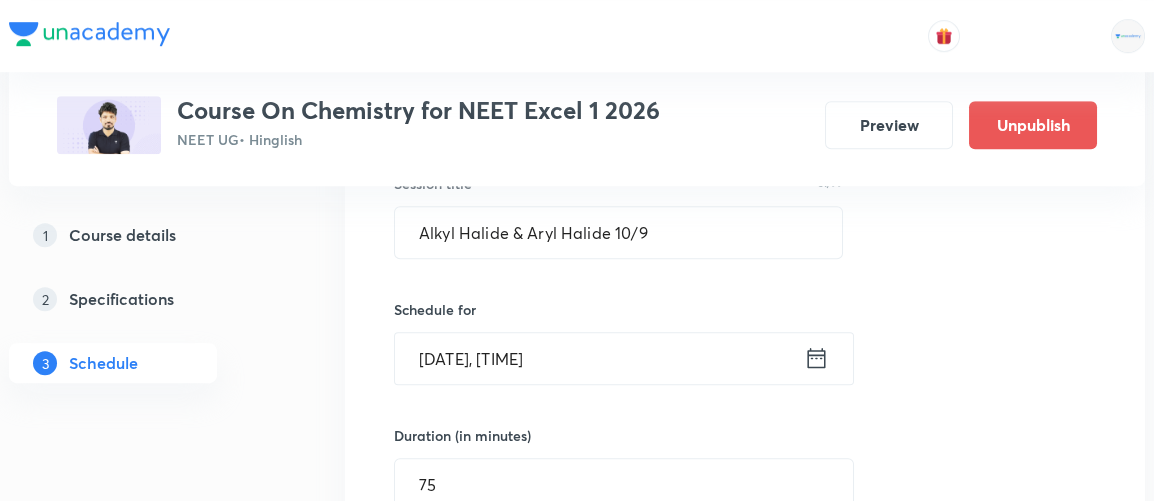 scroll, scrollTop: 3530, scrollLeft: 0, axis: vertical 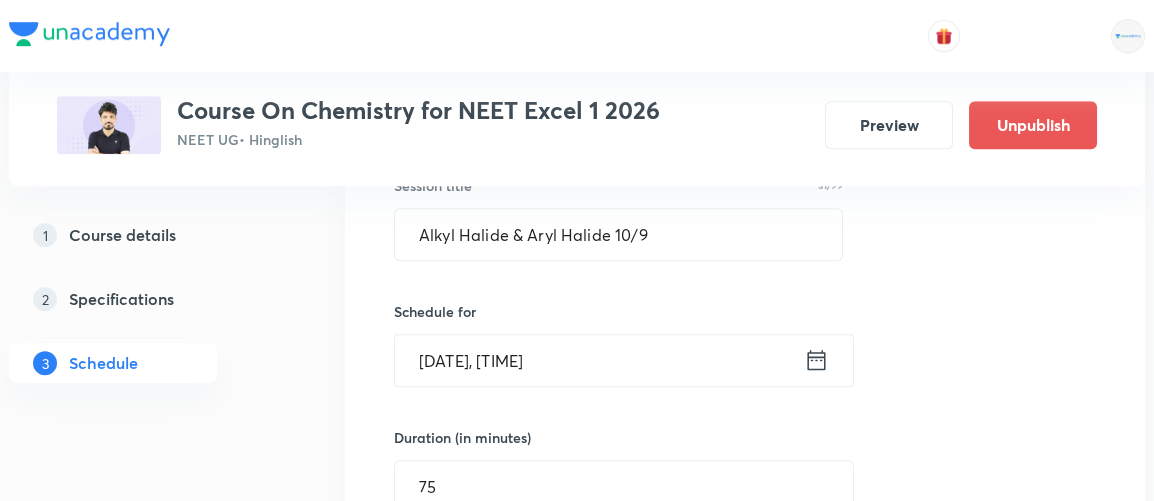 click 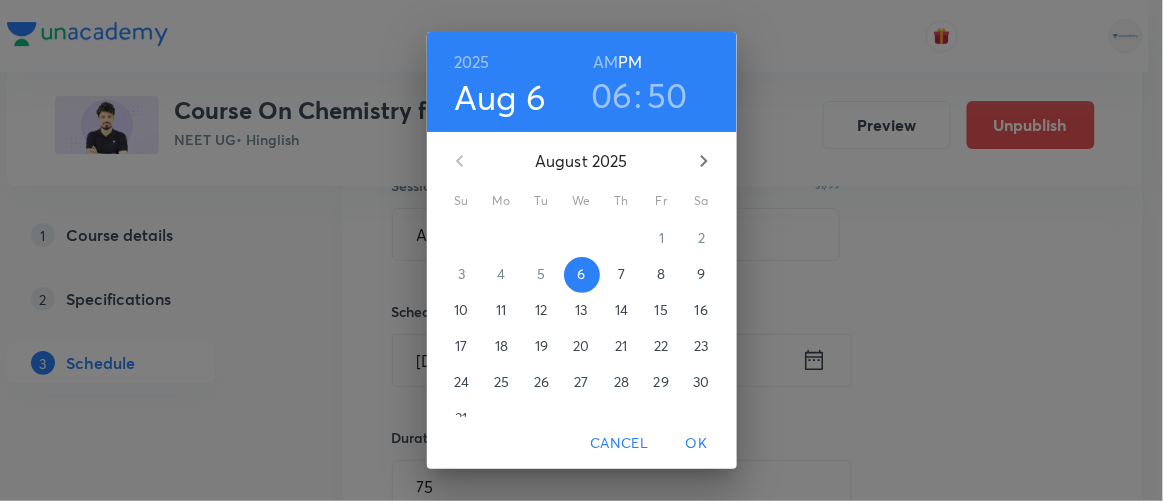 click on "50" at bounding box center (667, 95) 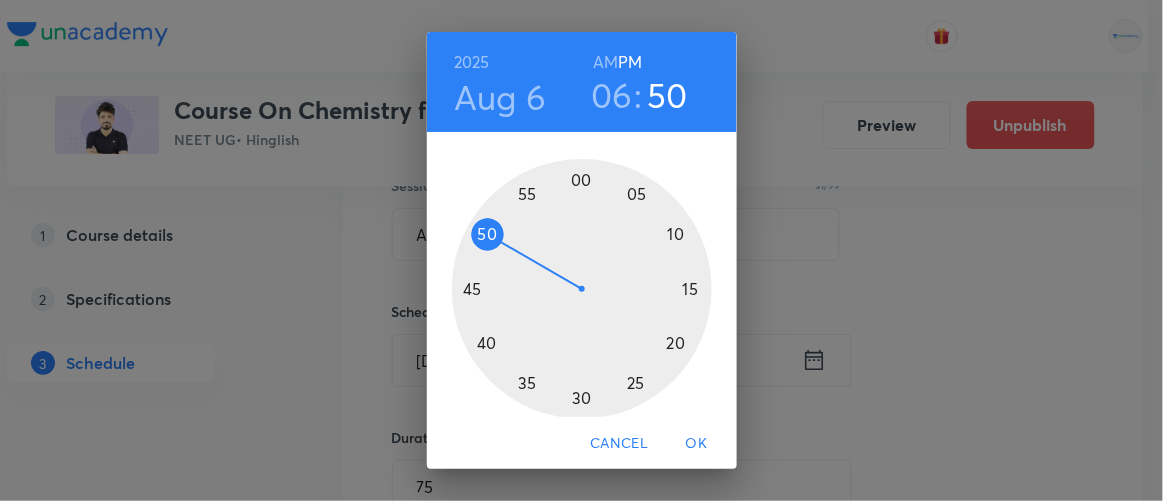 click at bounding box center (582, 289) 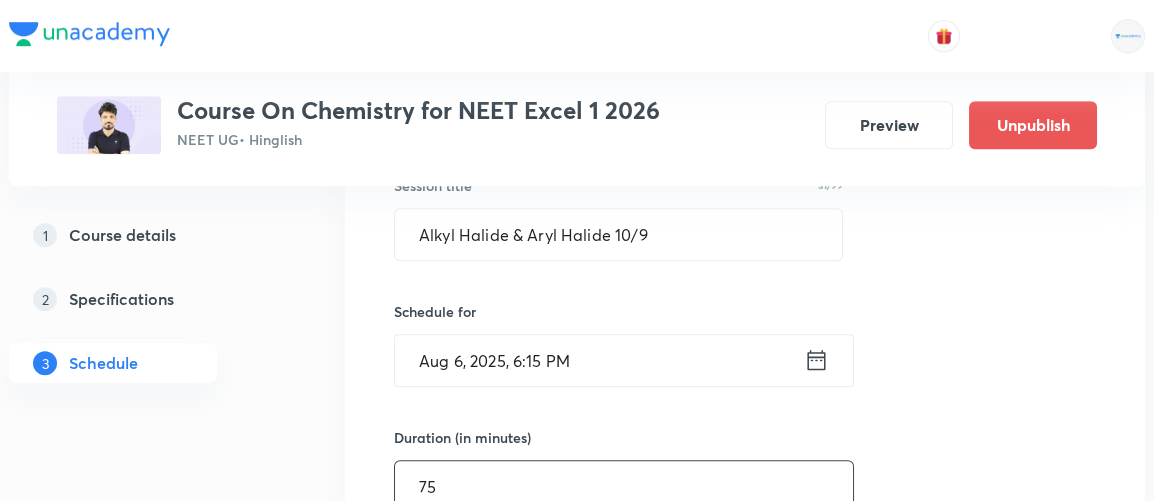click on "75" at bounding box center [624, 486] 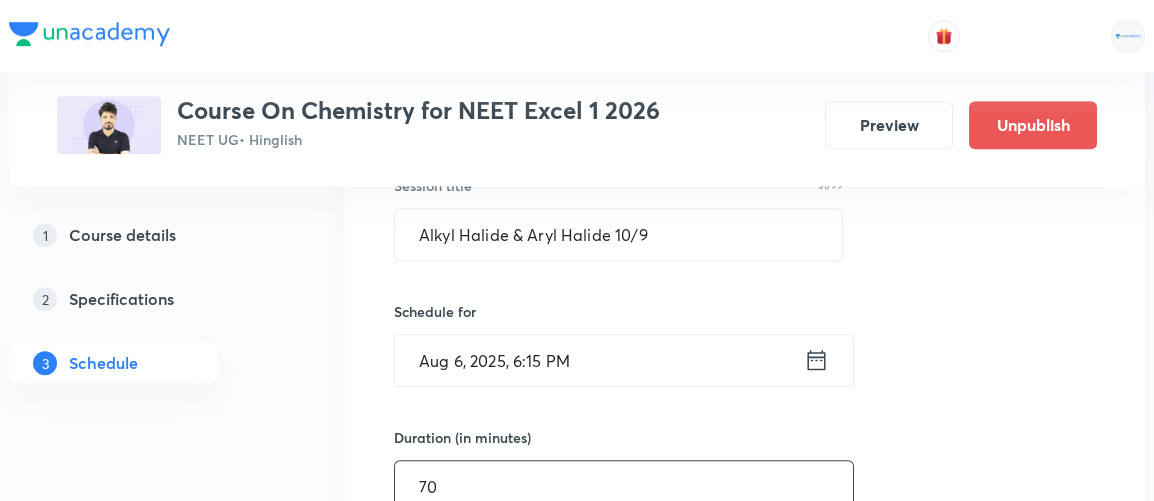type on "70" 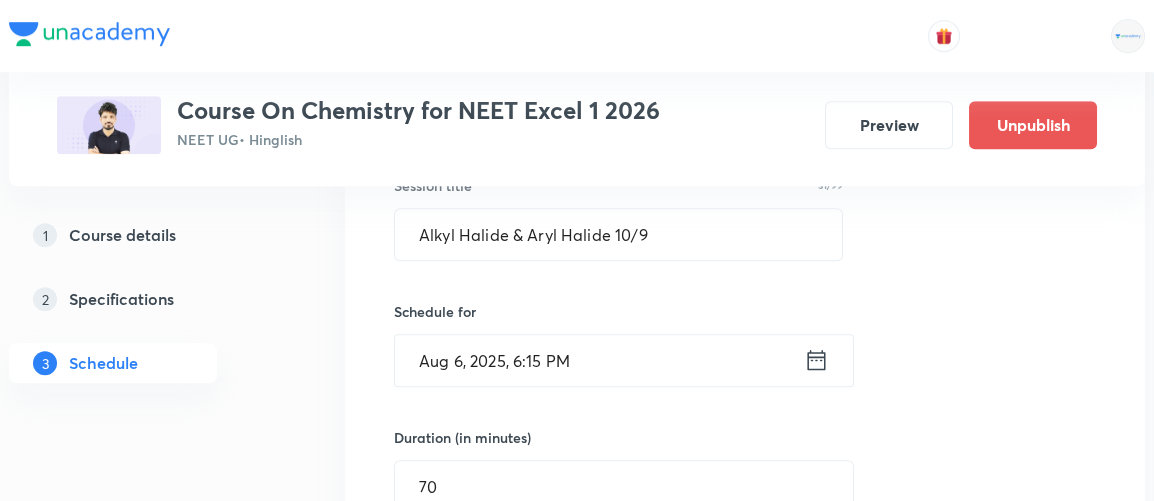 click on "Session title 31/99 Alkyl Halide & Aryl Halide 10/9 ​ Schedule for Aug 6, 2025, 6:15 PM ​ Duration (in minutes) 70 ​   Session type Online Offline Room 702 TOIB Sub-concepts Relation between Stoichiometric Quantities Mechanism of Corrosion CLEAR Save Cancel" at bounding box center [745, 593] 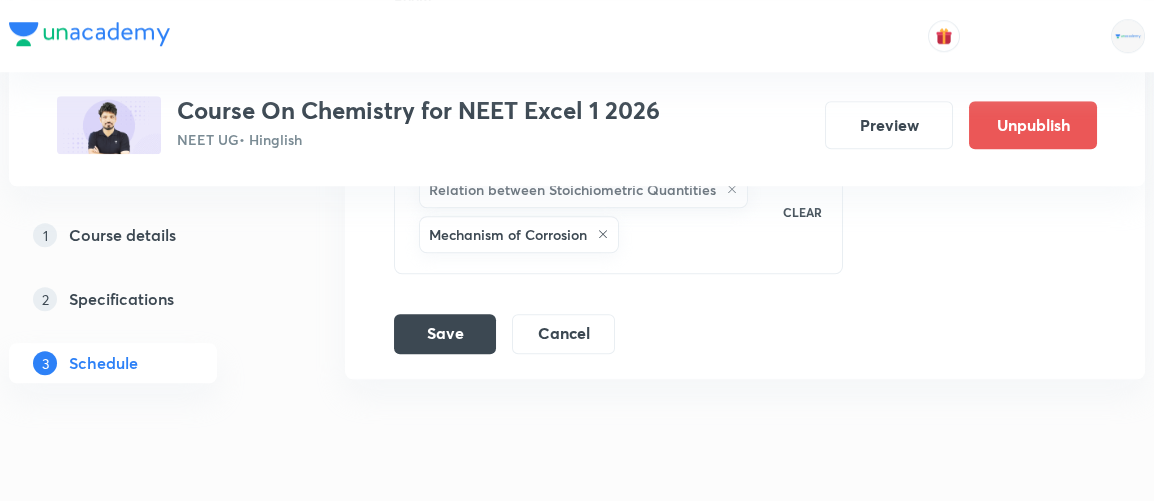 scroll, scrollTop: 4228, scrollLeft: 0, axis: vertical 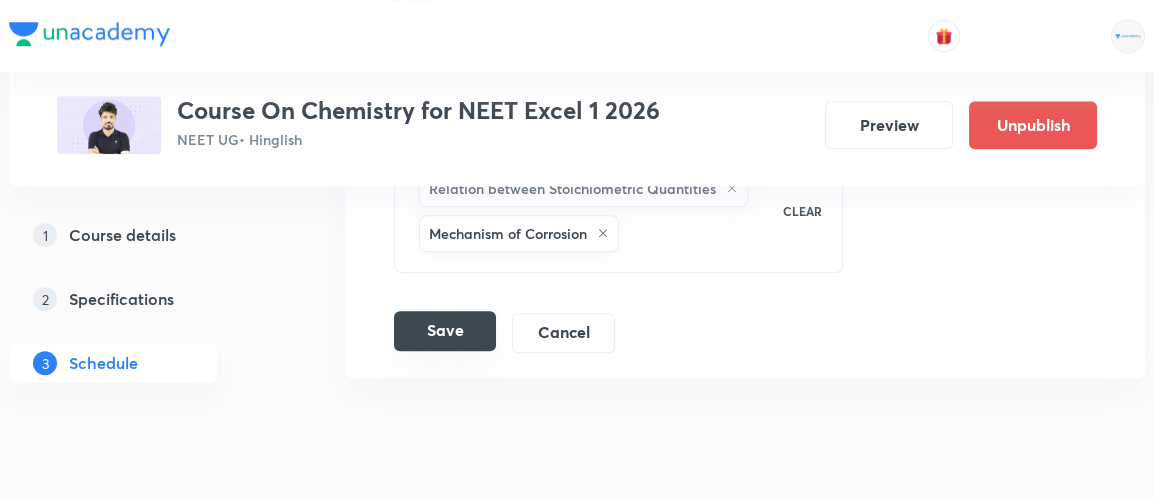 click on "Save" at bounding box center [445, 331] 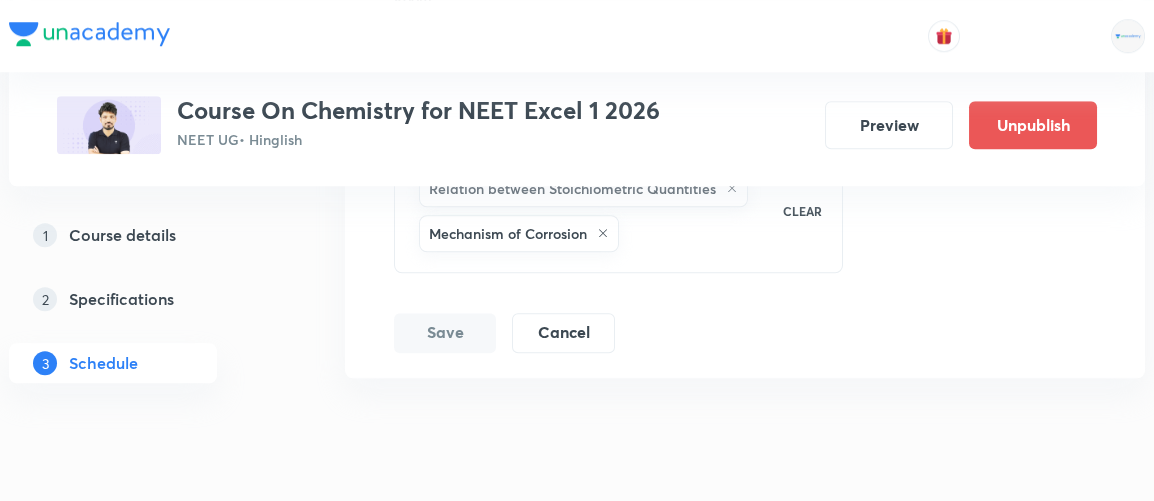 scroll, scrollTop: 3479, scrollLeft: 0, axis: vertical 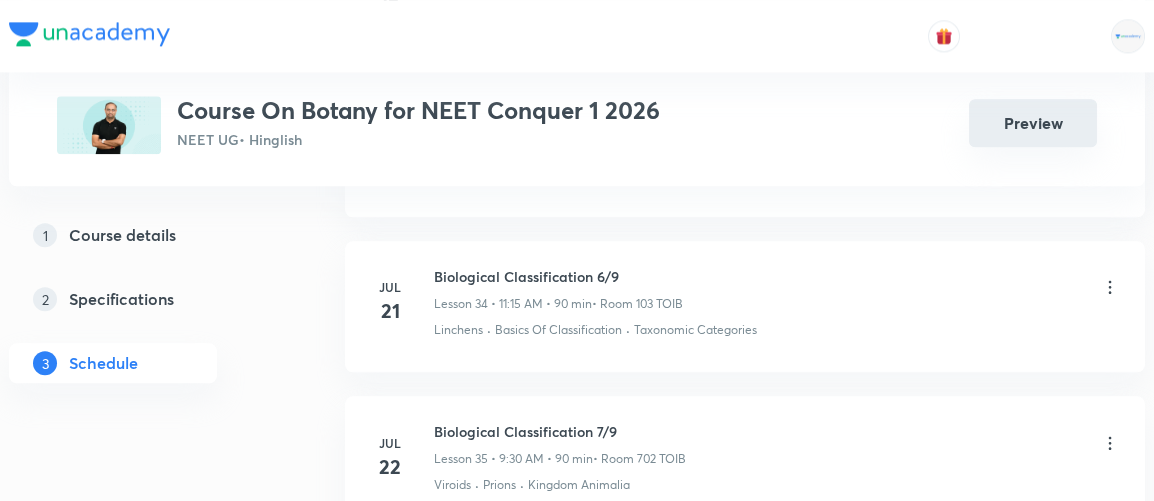 click on "Preview" at bounding box center (1033, 123) 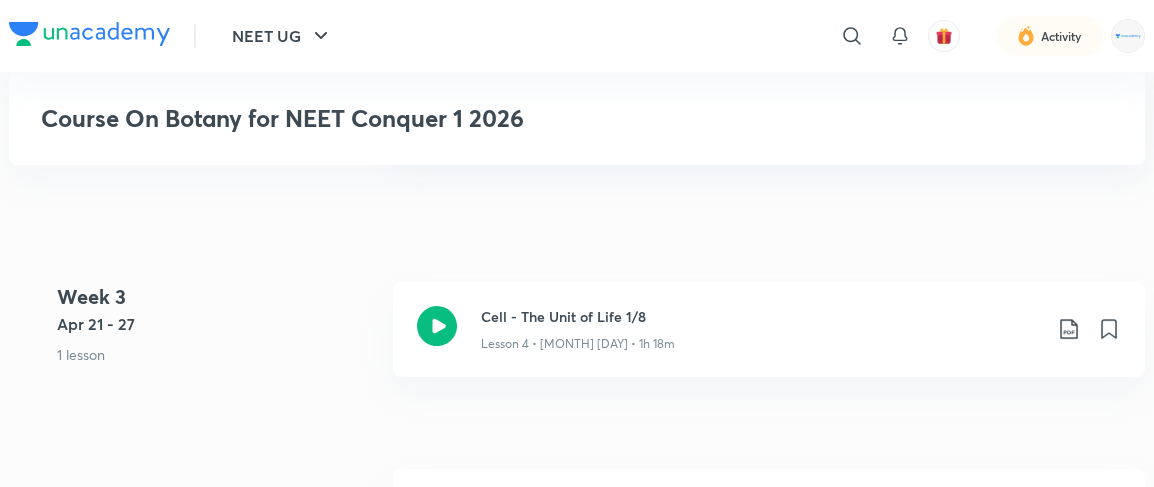 scroll, scrollTop: 1369, scrollLeft: 0, axis: vertical 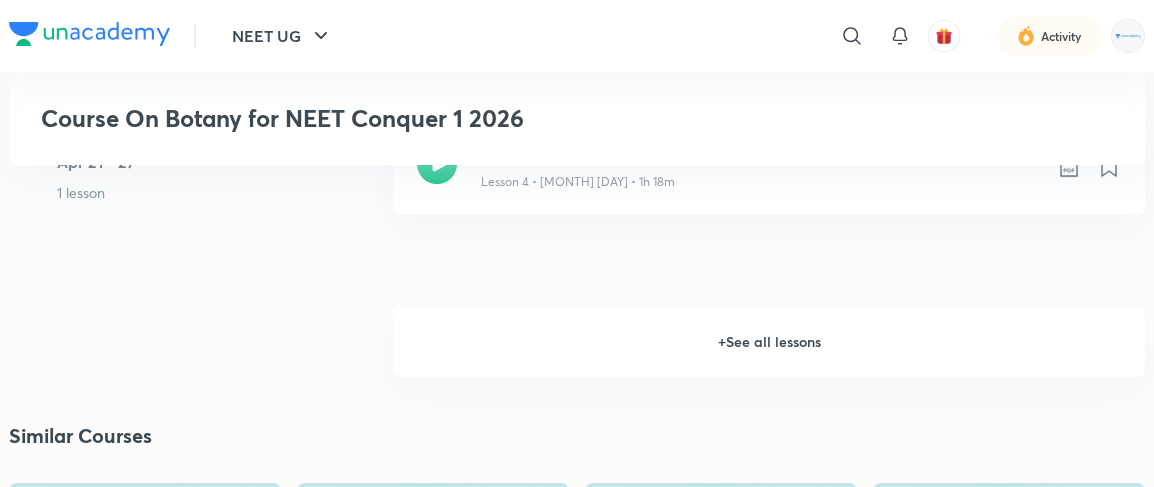 click on "+  See all lessons" at bounding box center (769, 342) 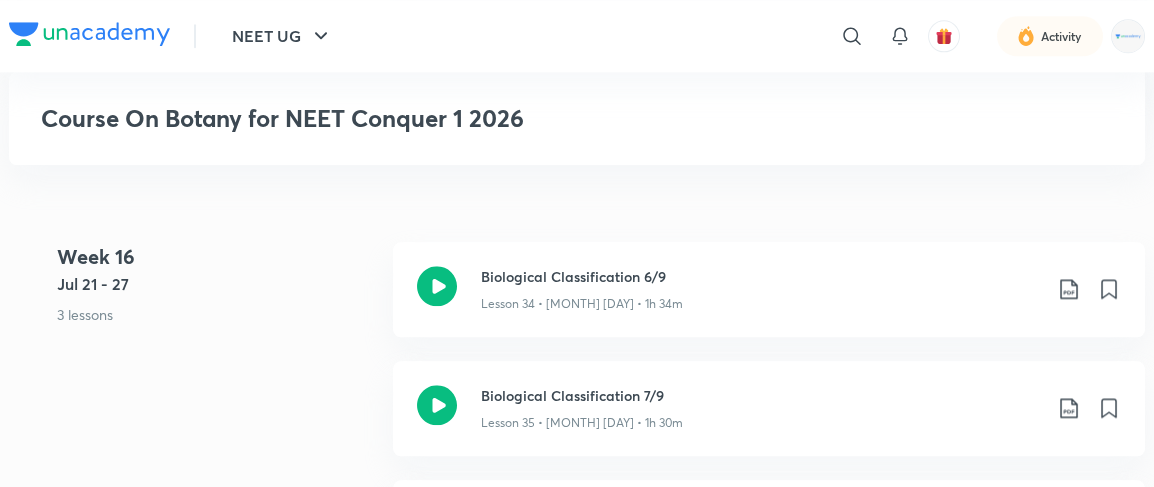scroll, scrollTop: 6221, scrollLeft: 0, axis: vertical 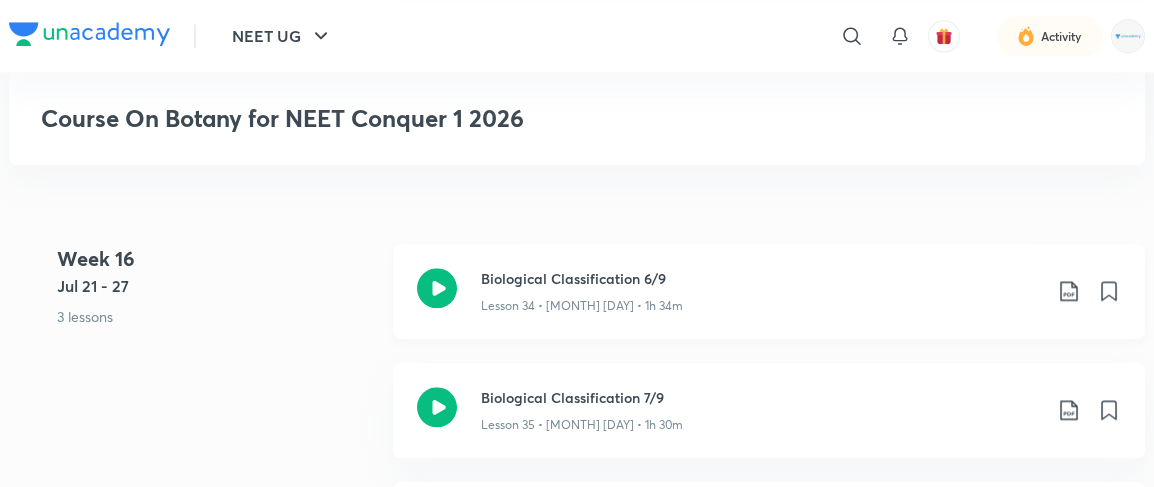 click on "Lesson 34  •  Jul 21  •  1h 34m" at bounding box center [761, 302] 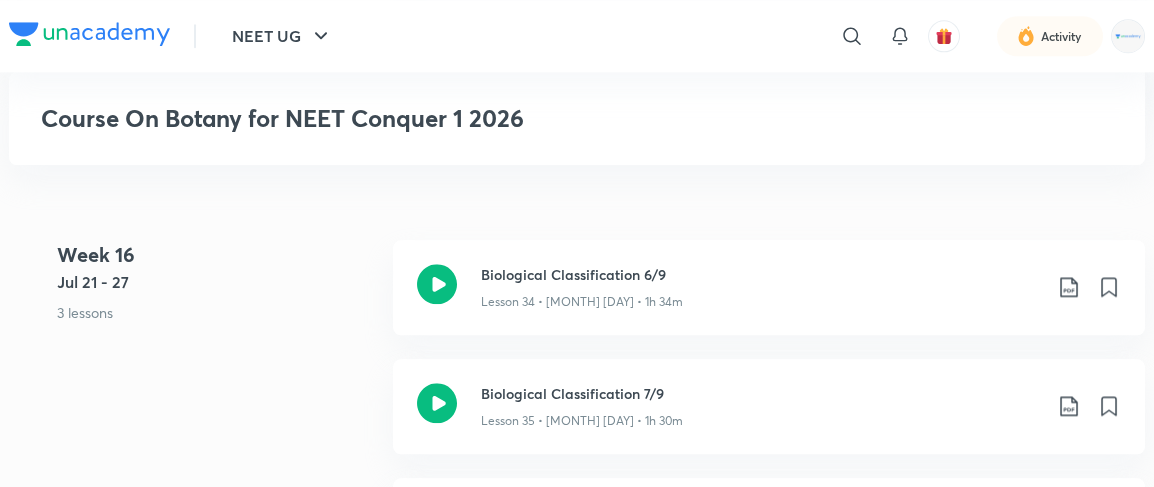 scroll, scrollTop: 6221, scrollLeft: 0, axis: vertical 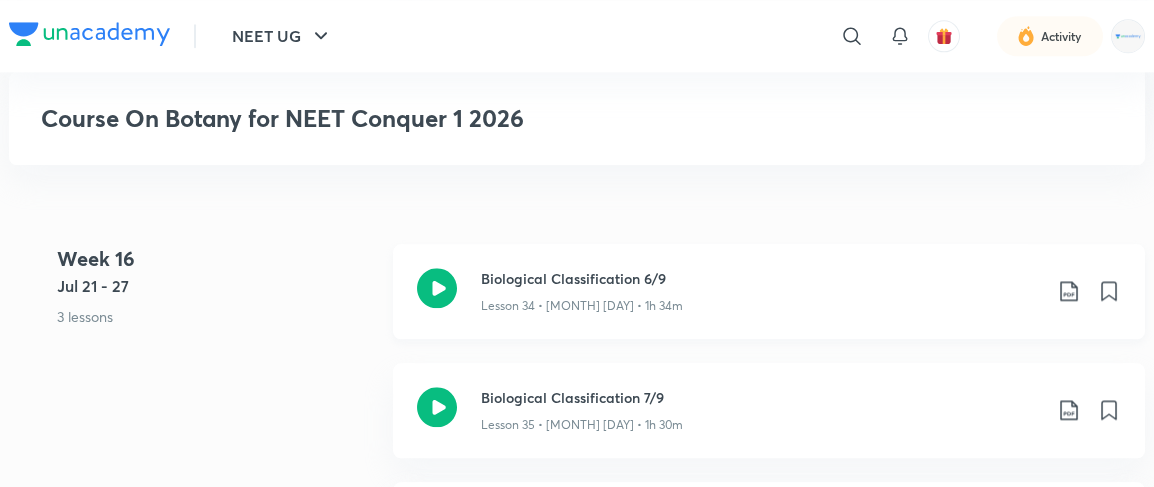 click on "Biological Classification 6/9" at bounding box center [761, 278] 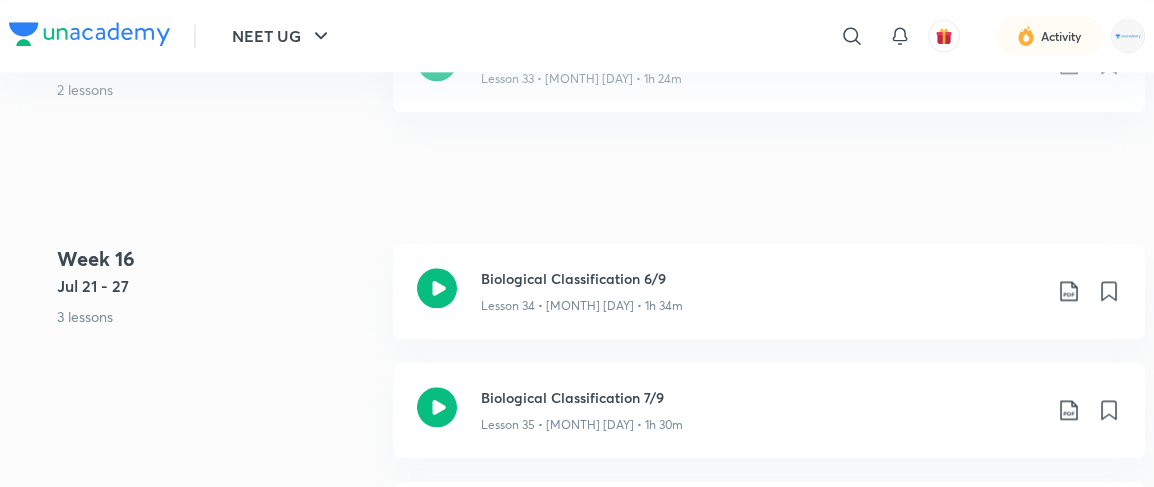 scroll, scrollTop: 0, scrollLeft: 0, axis: both 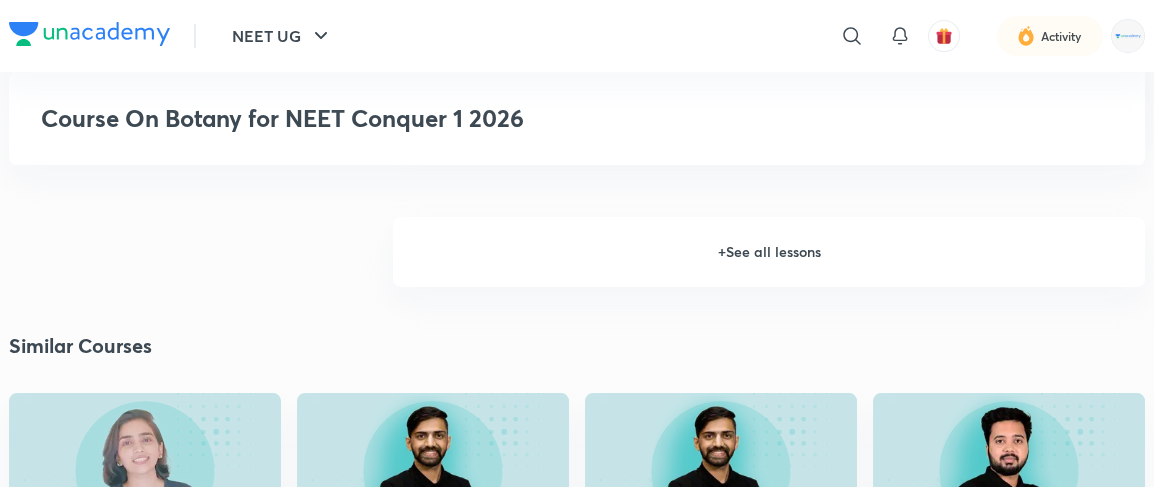 click on "+  See all lessons" at bounding box center [769, 252] 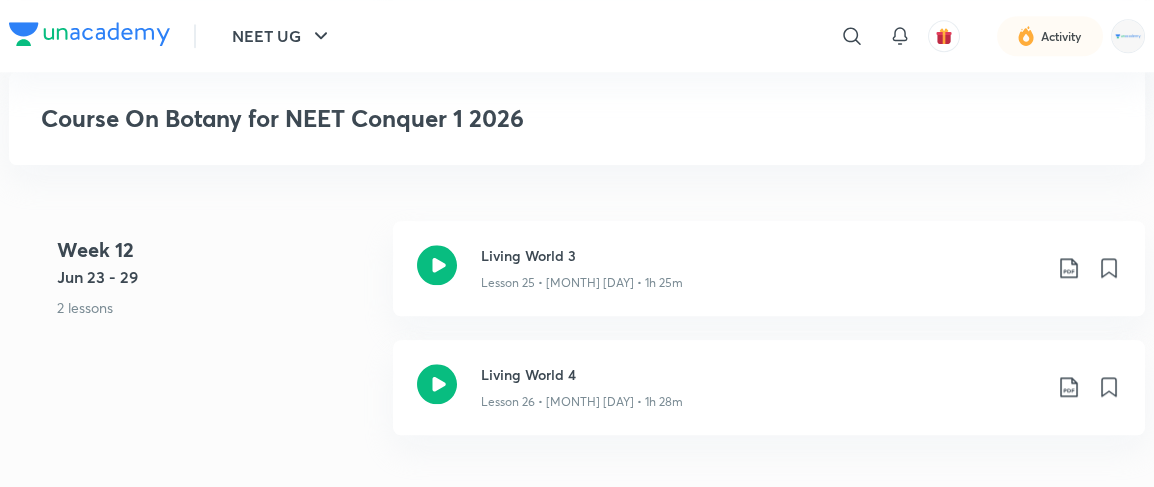 scroll, scrollTop: 4776, scrollLeft: 0, axis: vertical 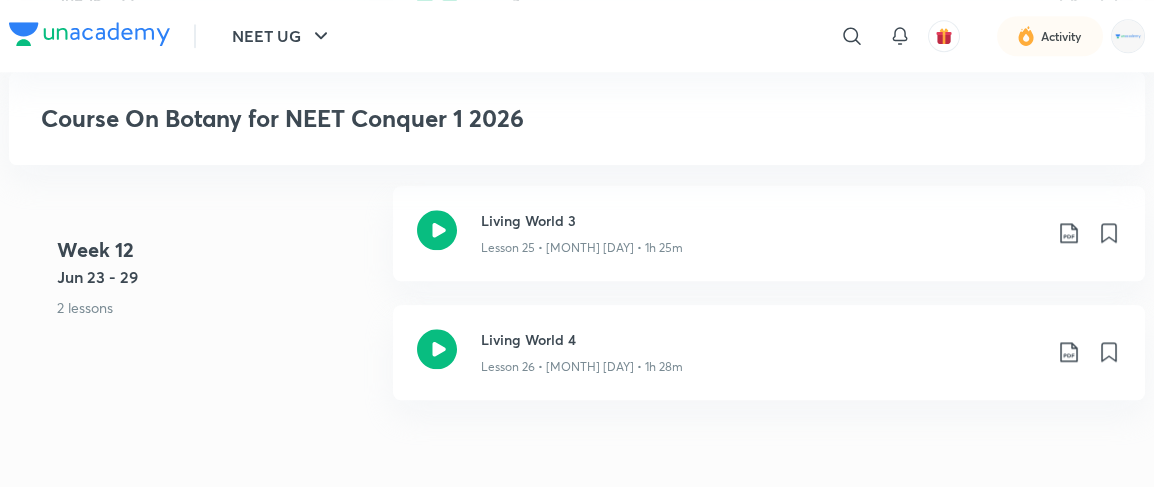 drag, startPoint x: 530, startPoint y: 222, endPoint x: 458, endPoint y: 299, distance: 105.41821 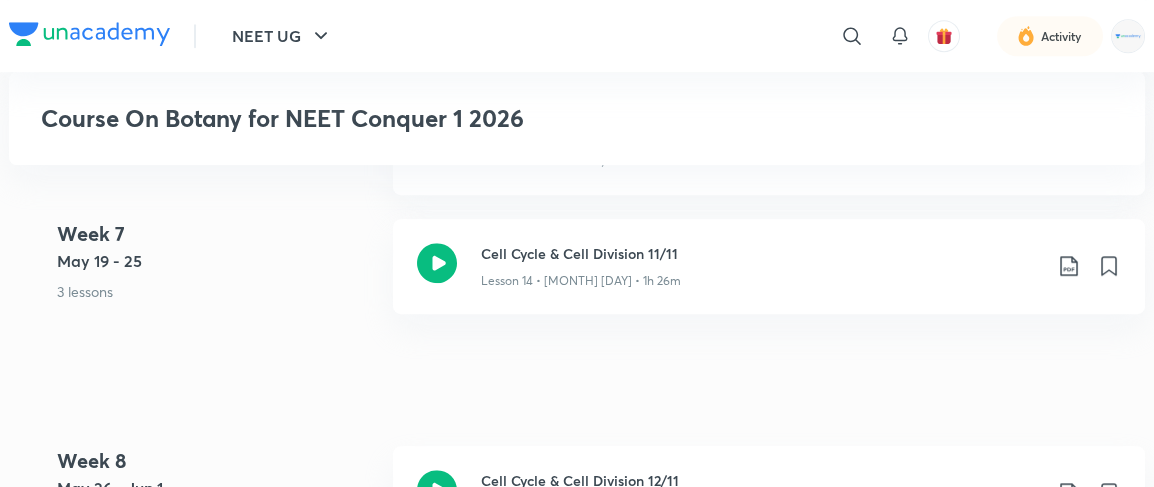 scroll, scrollTop: 2923, scrollLeft: 0, axis: vertical 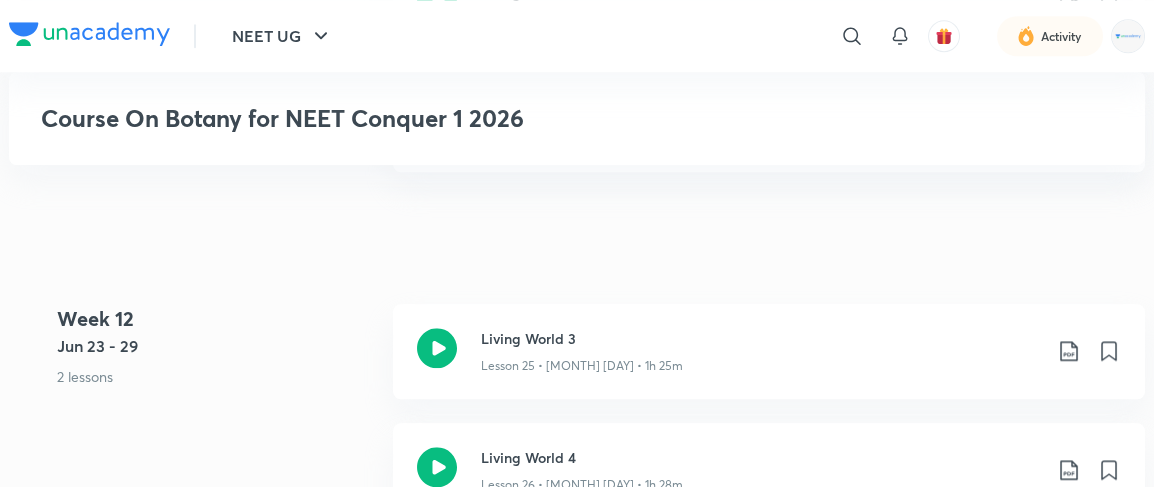 drag, startPoint x: 544, startPoint y: 329, endPoint x: 699, endPoint y: 417, distance: 178.2386 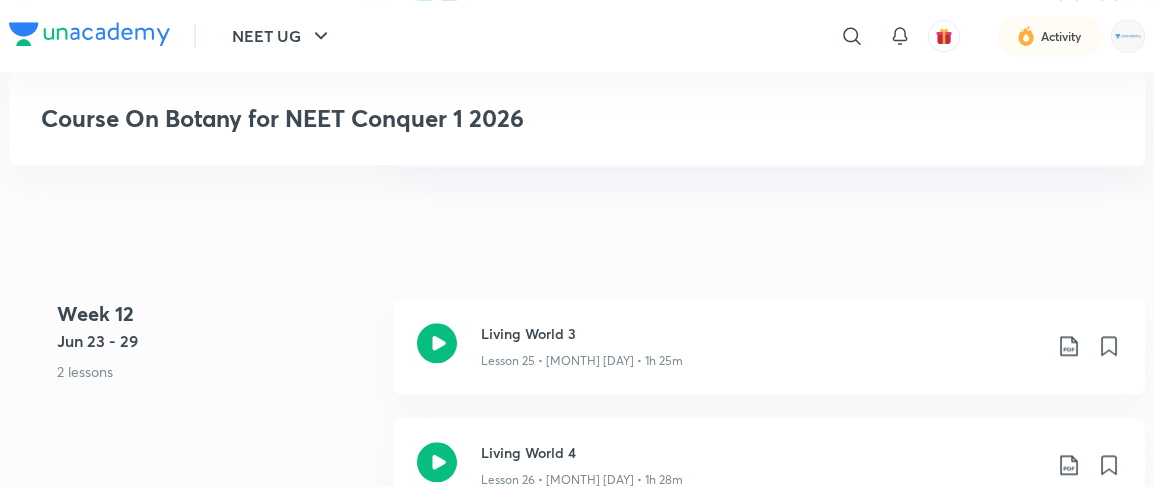 scroll, scrollTop: 4665, scrollLeft: 0, axis: vertical 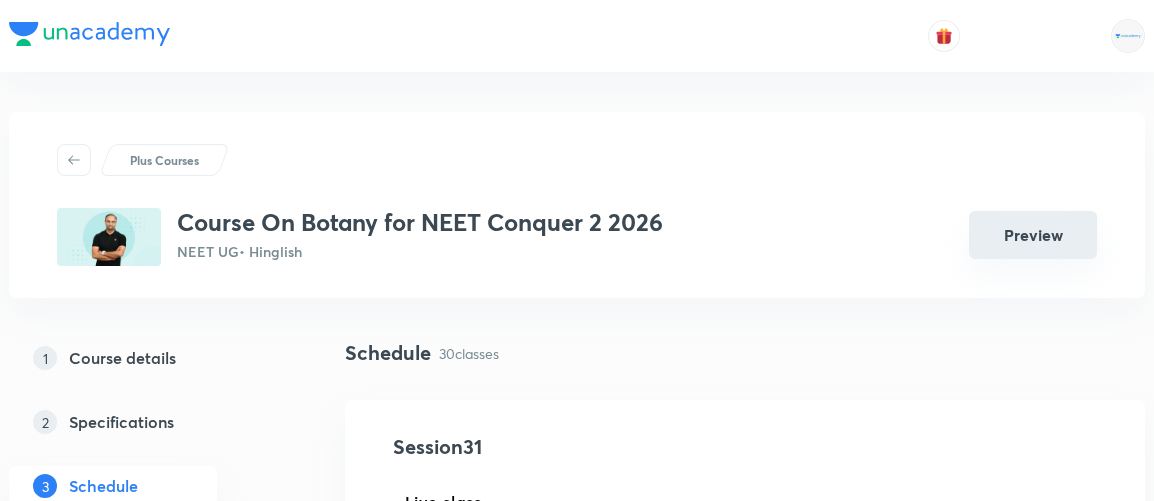 click on "Preview" at bounding box center [1033, 235] 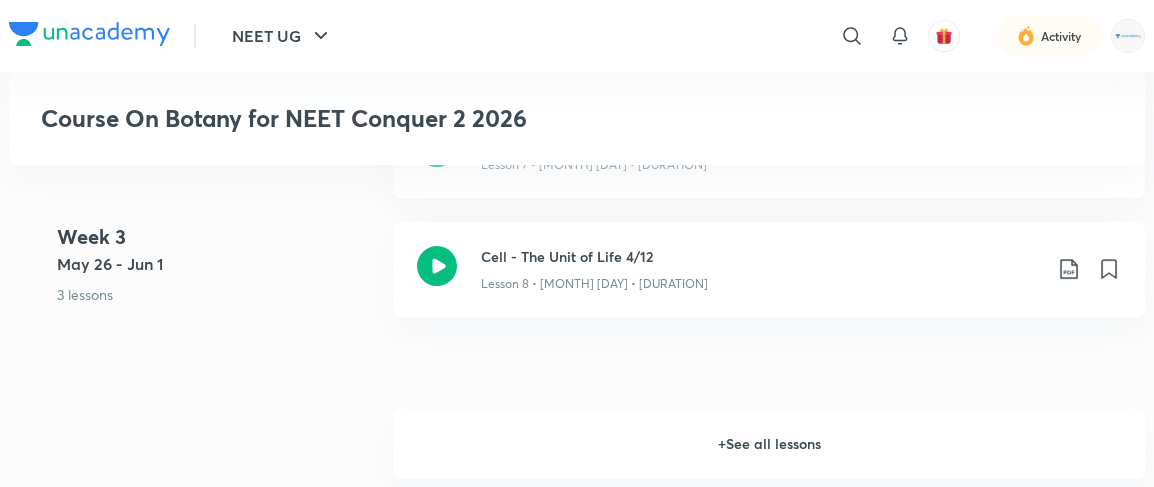 scroll, scrollTop: 1766, scrollLeft: 0, axis: vertical 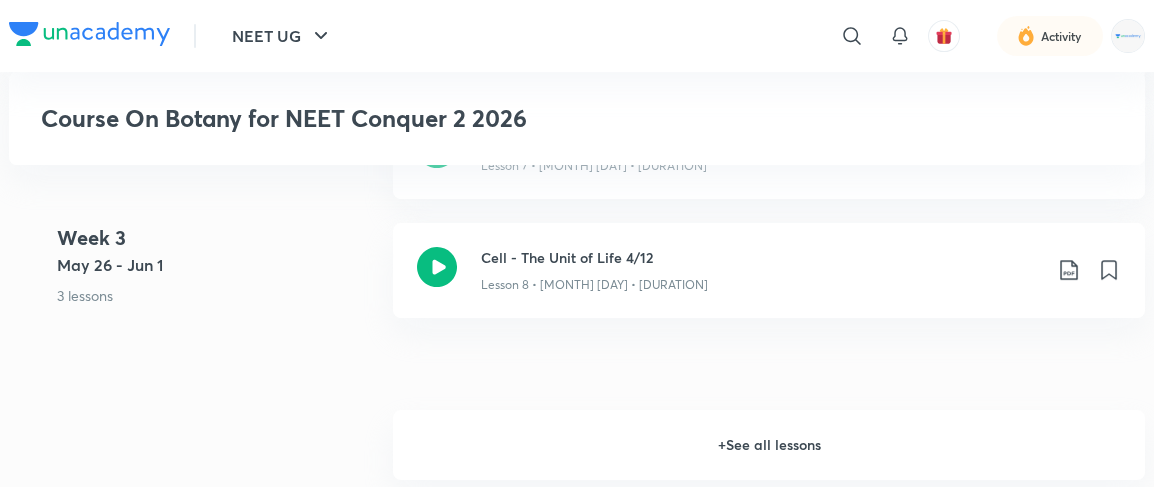 click on "+  See all lessons" at bounding box center [769, 445] 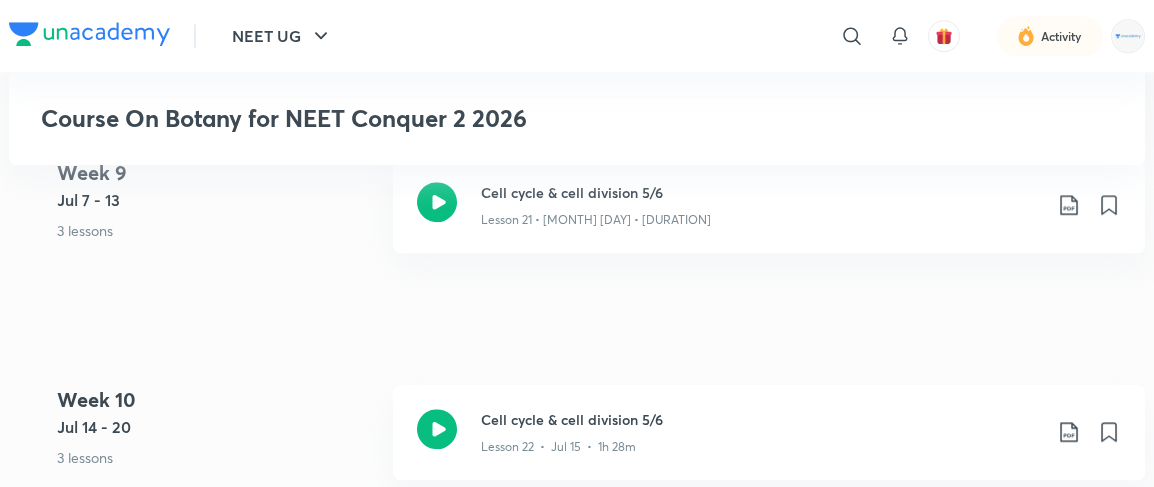 scroll, scrollTop: 4027, scrollLeft: 0, axis: vertical 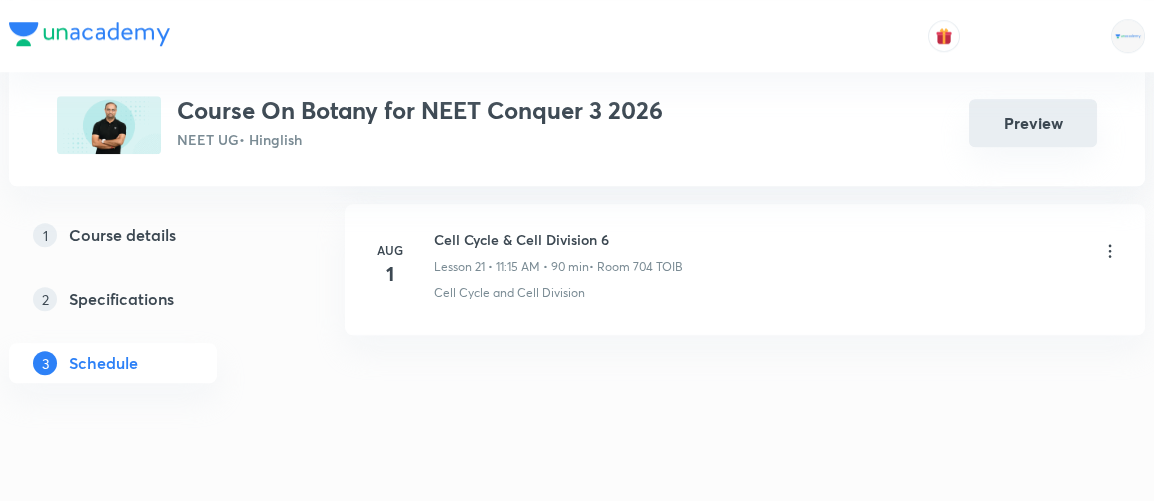 click on "Preview" at bounding box center [1033, 123] 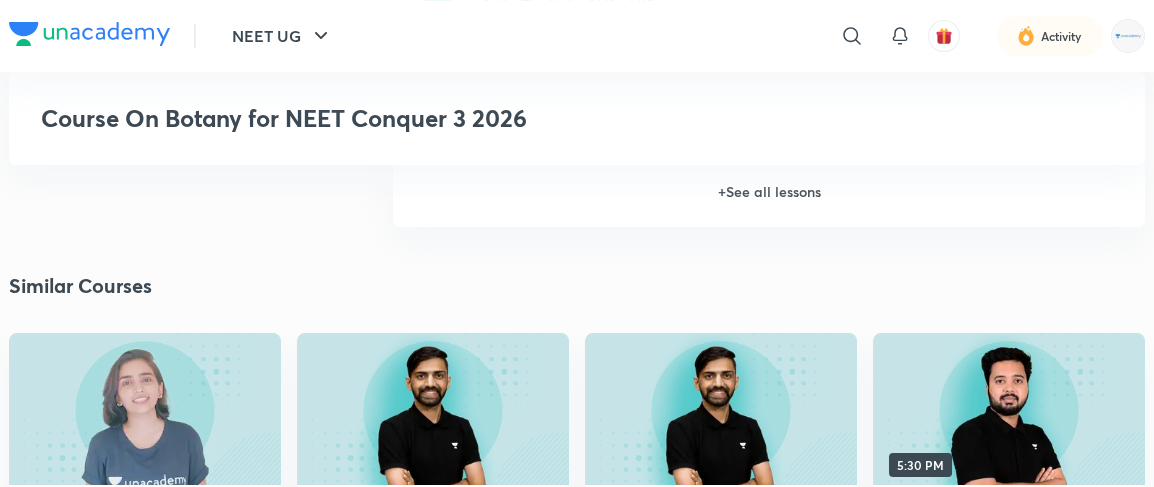 scroll, scrollTop: 1292, scrollLeft: 0, axis: vertical 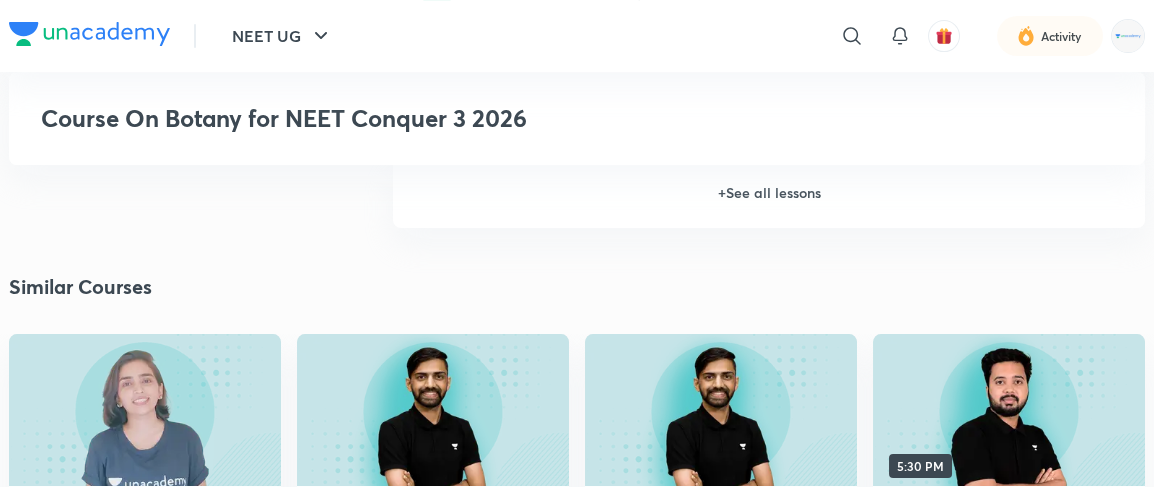 click on "+  See all lessons" at bounding box center (769, 193) 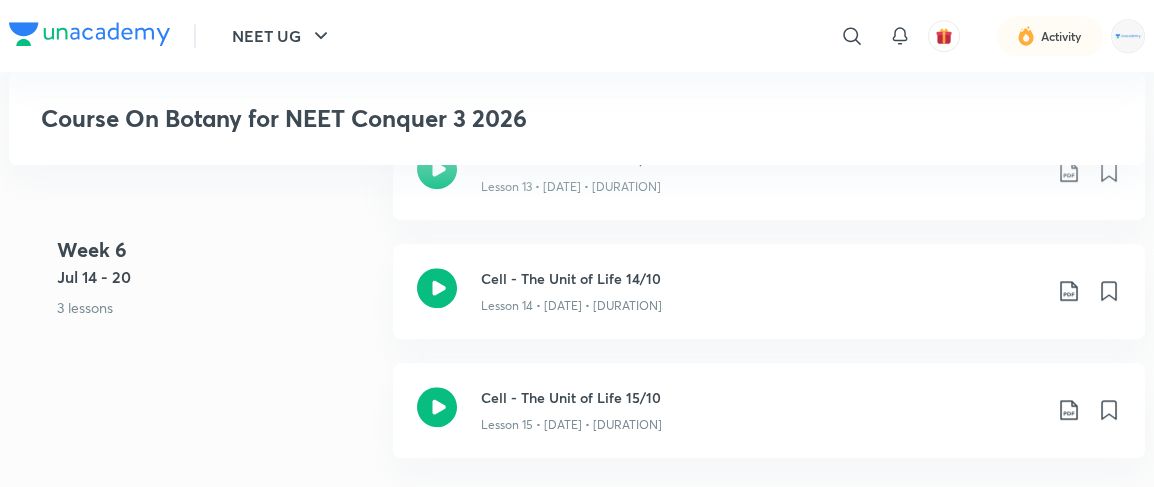 scroll, scrollTop: 2514, scrollLeft: 0, axis: vertical 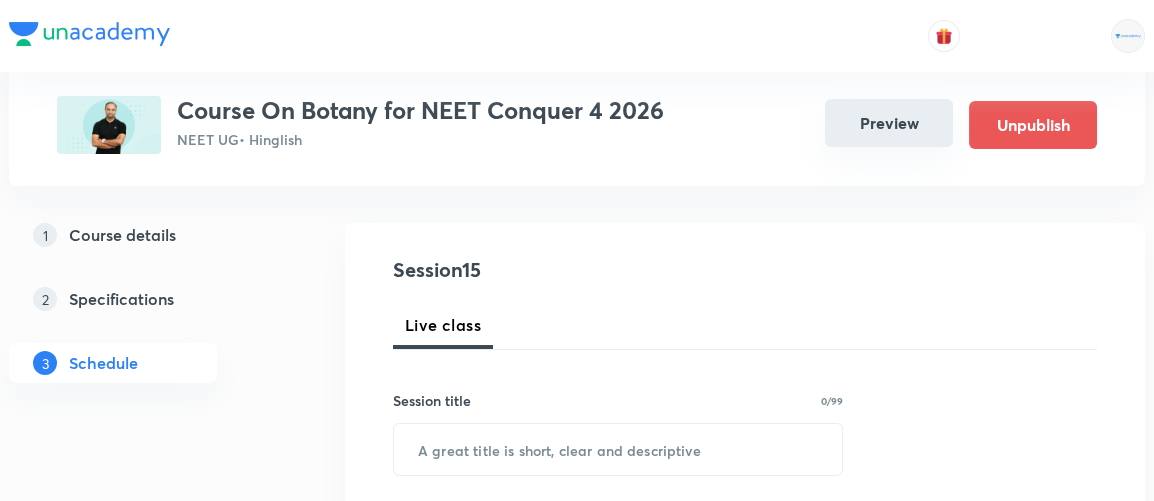 click on "Preview" at bounding box center (889, 123) 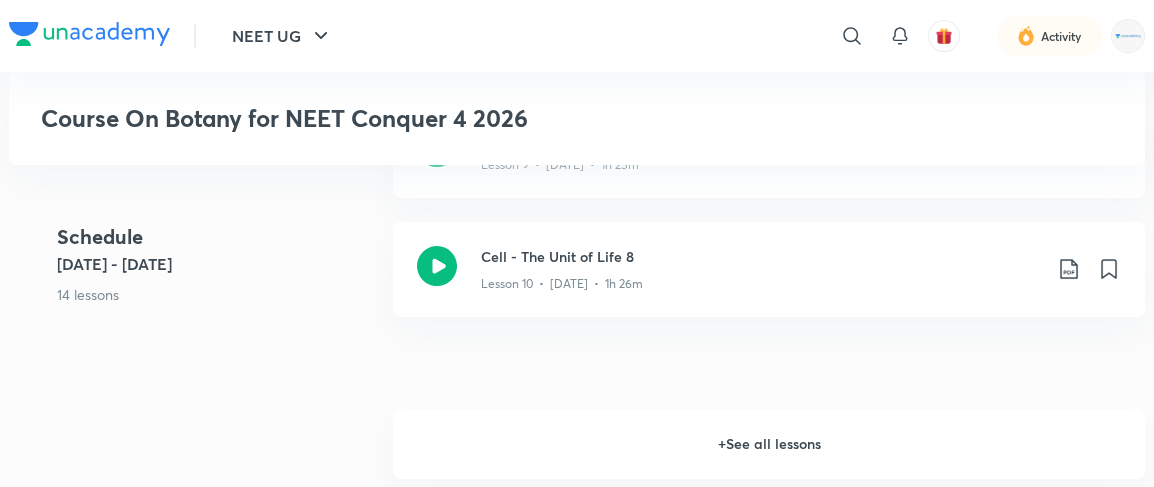 scroll, scrollTop: 1539, scrollLeft: 0, axis: vertical 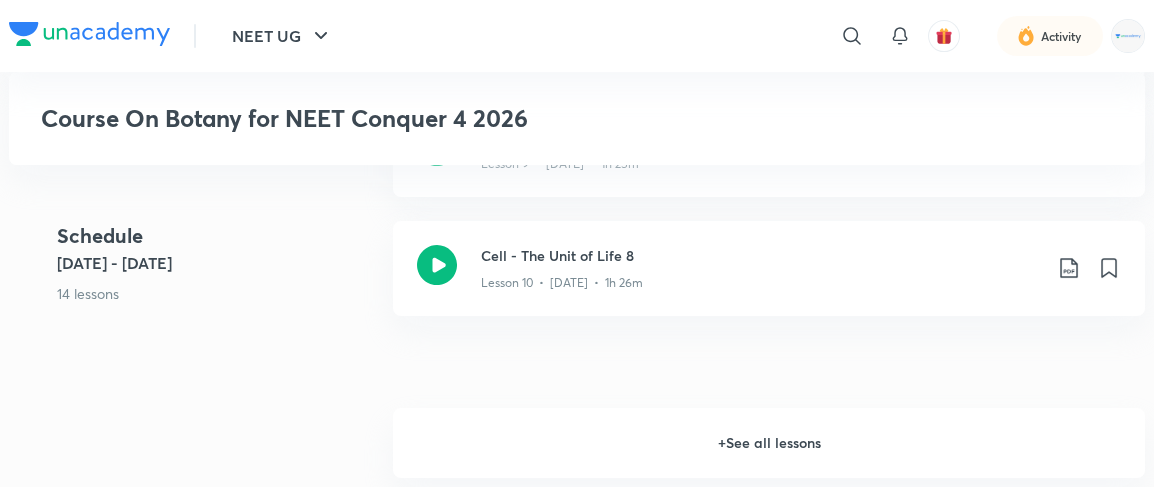 click on "+  See all lessons" at bounding box center [769, 443] 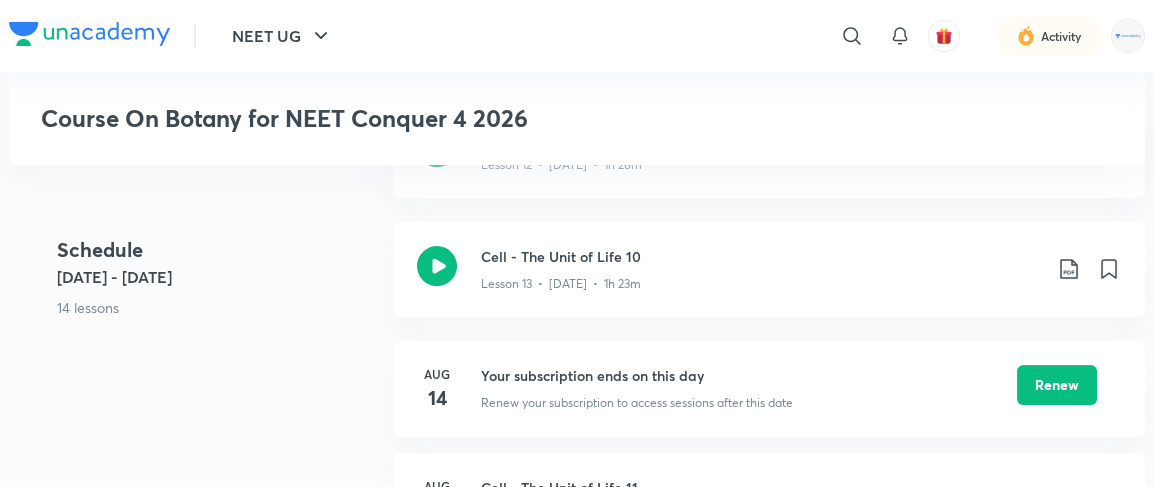 scroll, scrollTop: 1896, scrollLeft: 0, axis: vertical 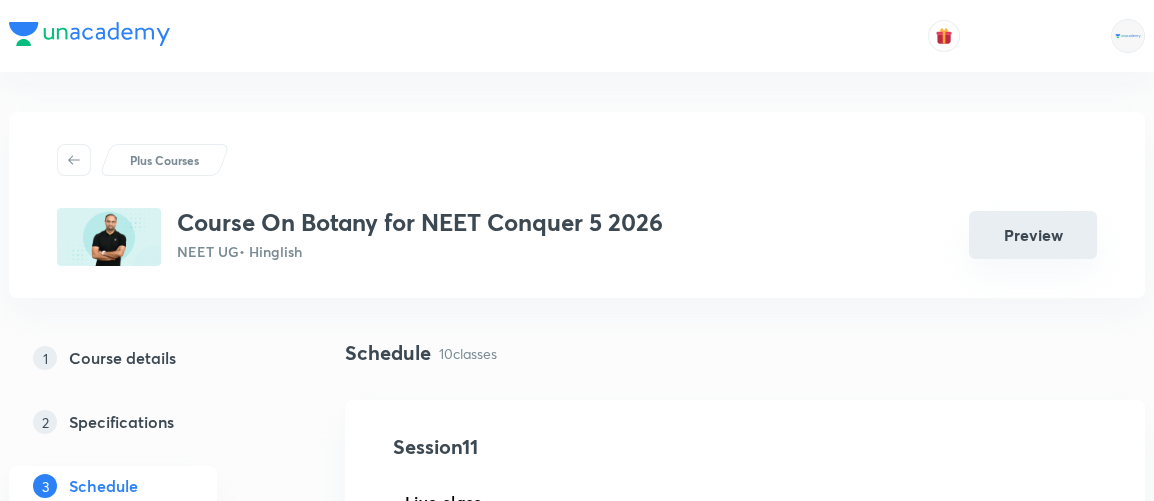 click on "Preview" at bounding box center (1033, 235) 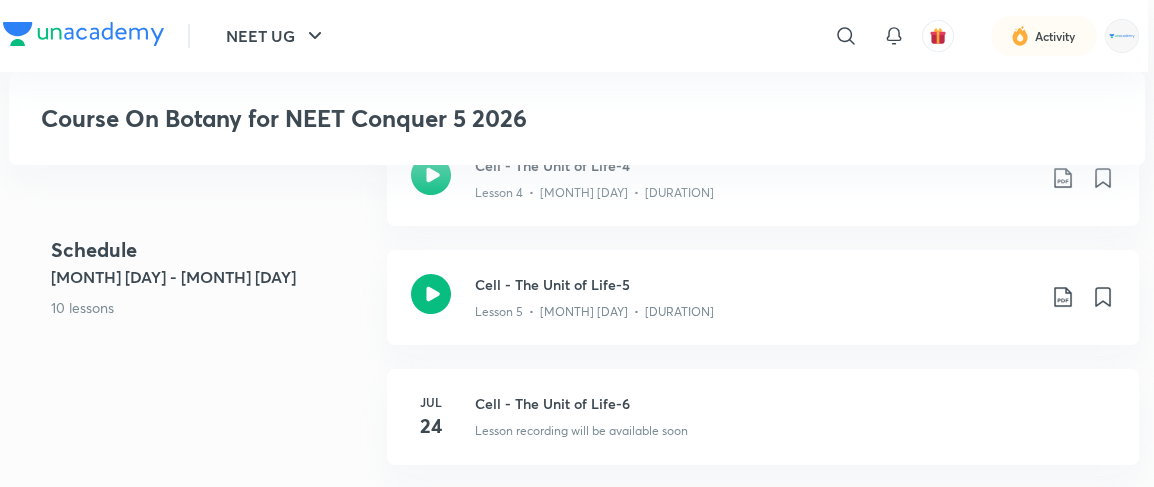 scroll, scrollTop: 926, scrollLeft: 6, axis: both 